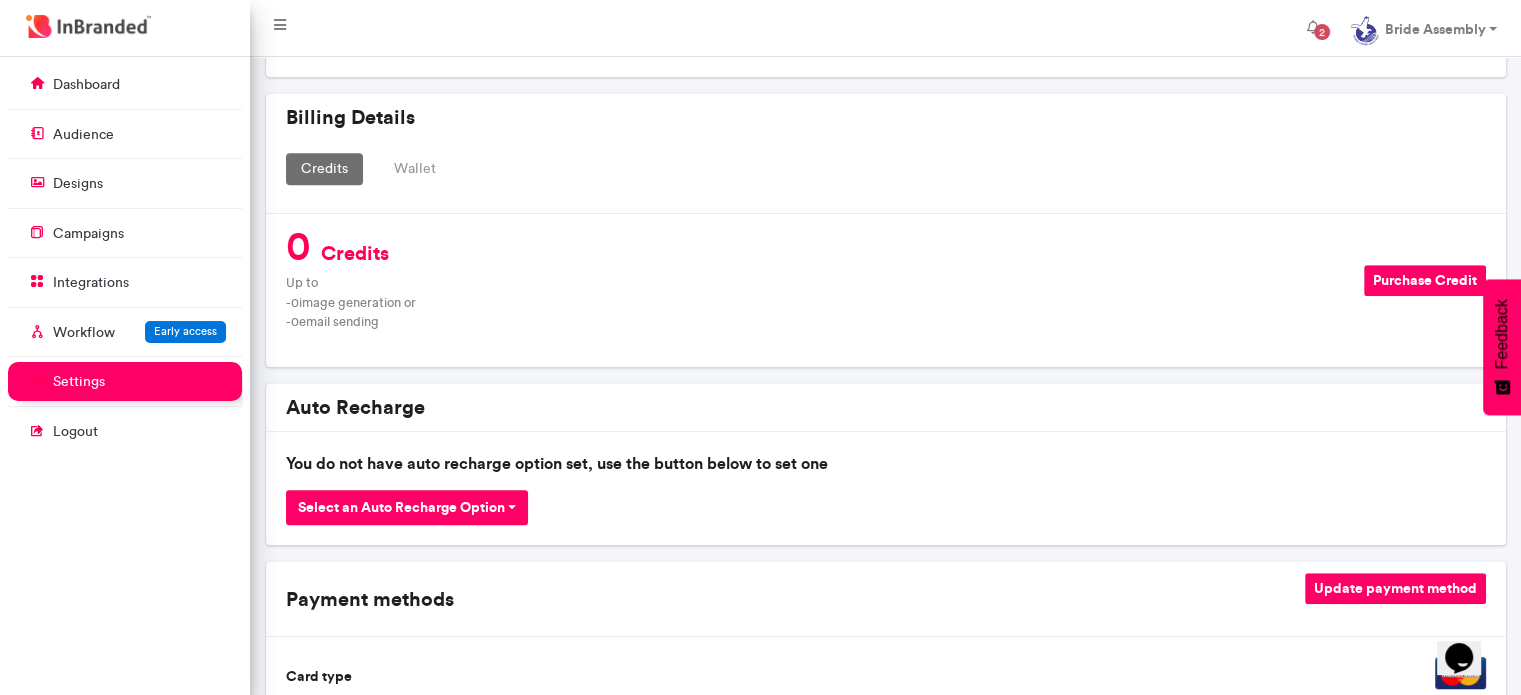 scroll, scrollTop: 0, scrollLeft: 0, axis: both 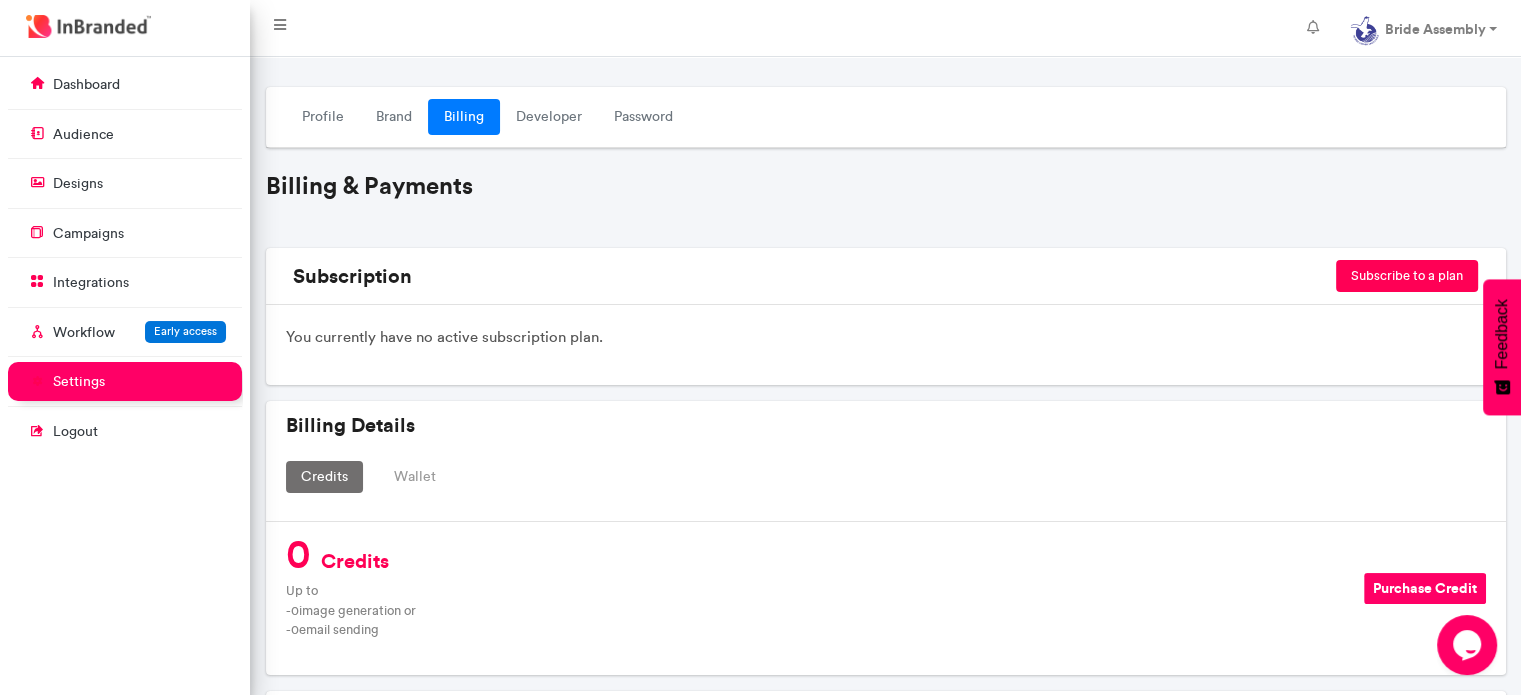 click on "Subscribe to a plan" at bounding box center [1407, 276] 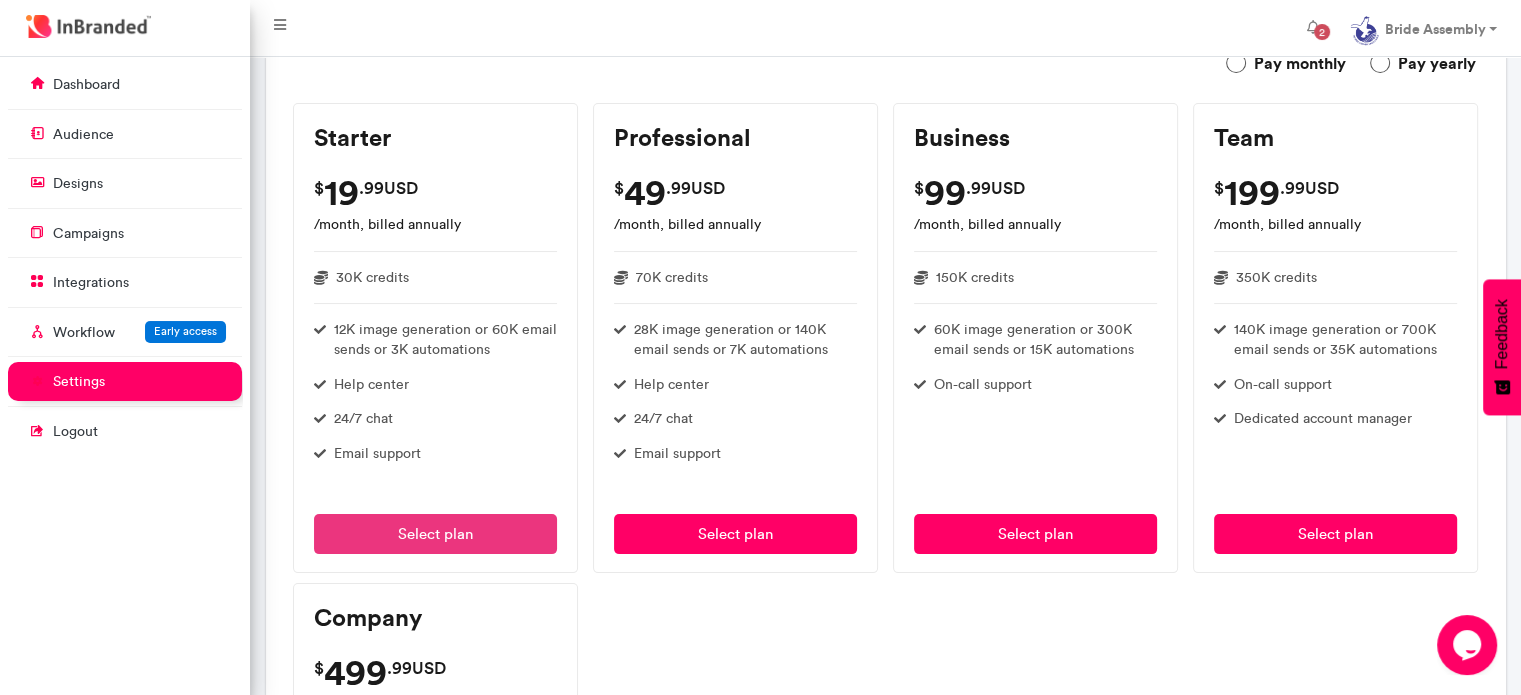 scroll, scrollTop: 300, scrollLeft: 0, axis: vertical 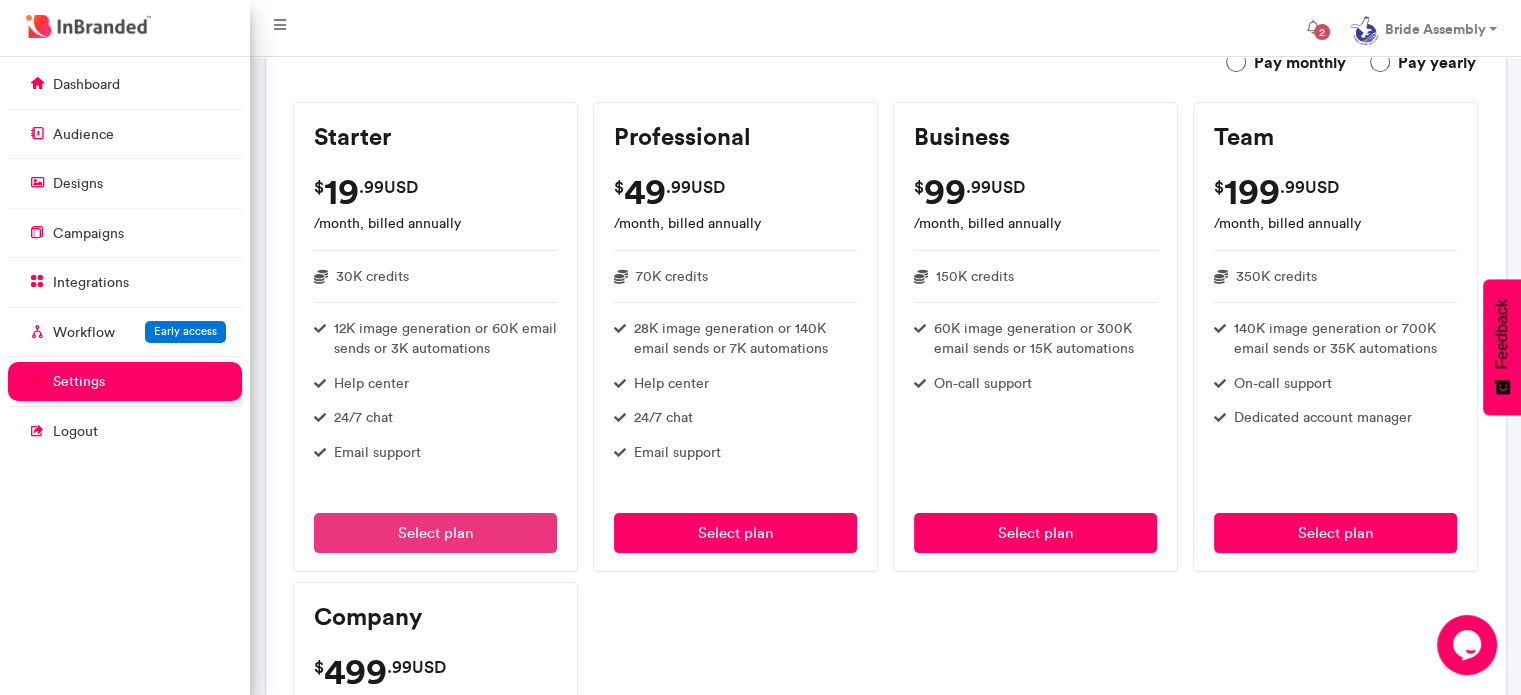 click on "Select plan" at bounding box center (435, 533) 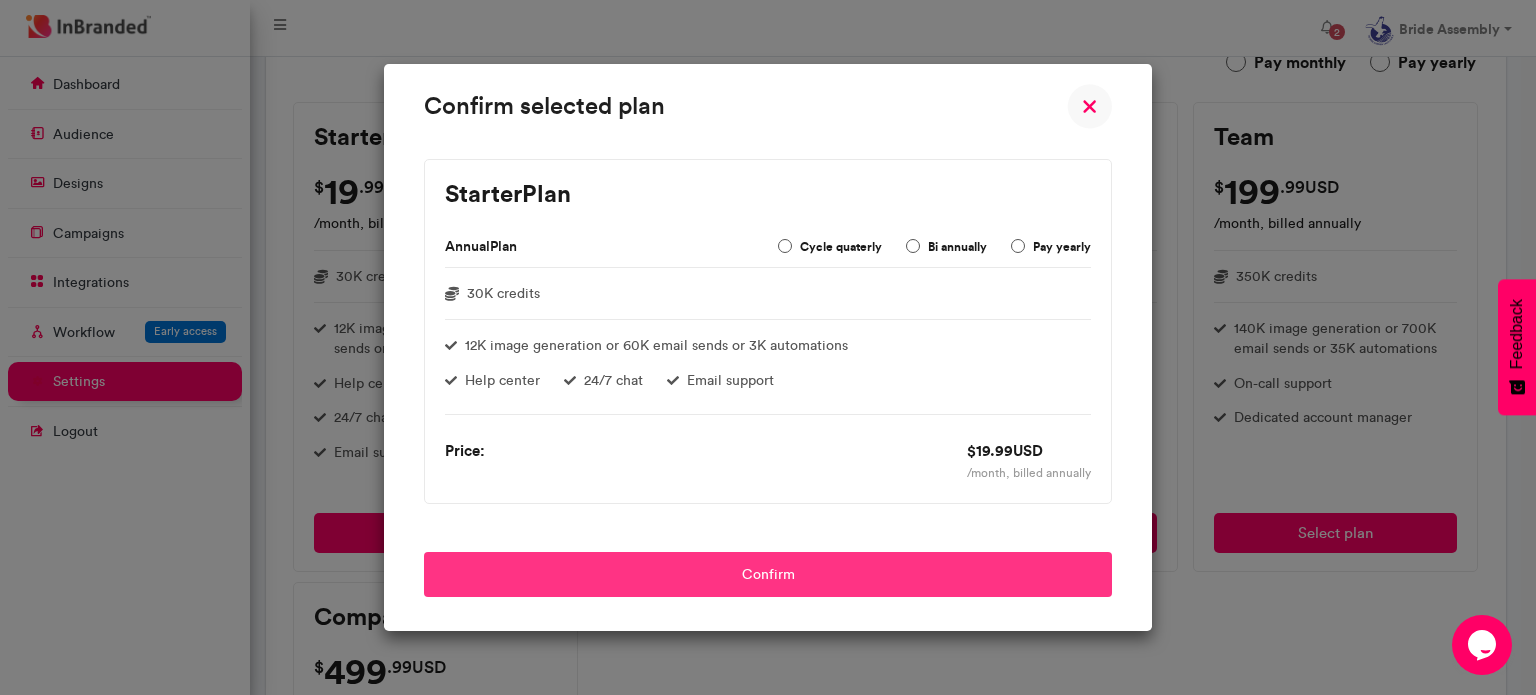 click on "Confirm" at bounding box center [768, 574] 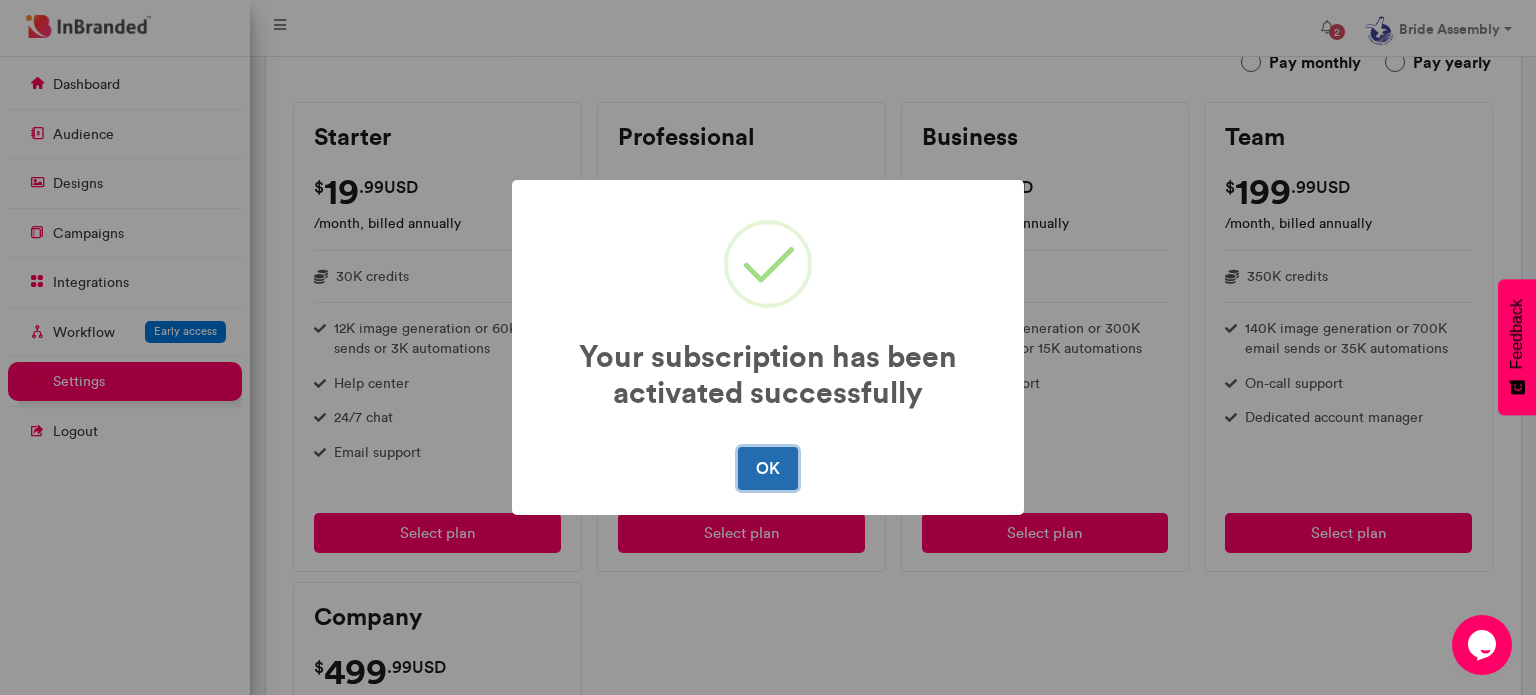 click on "OK" at bounding box center (767, 468) 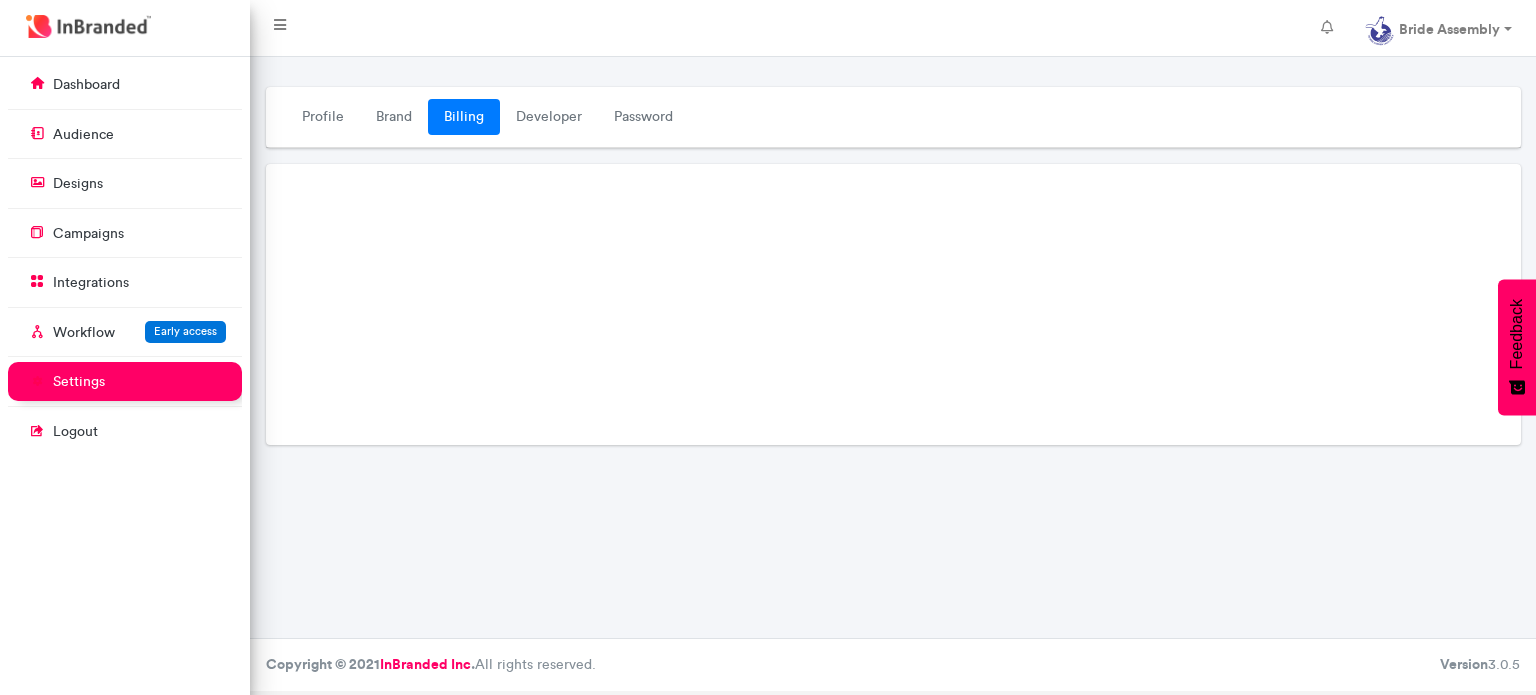 scroll, scrollTop: 0, scrollLeft: 0, axis: both 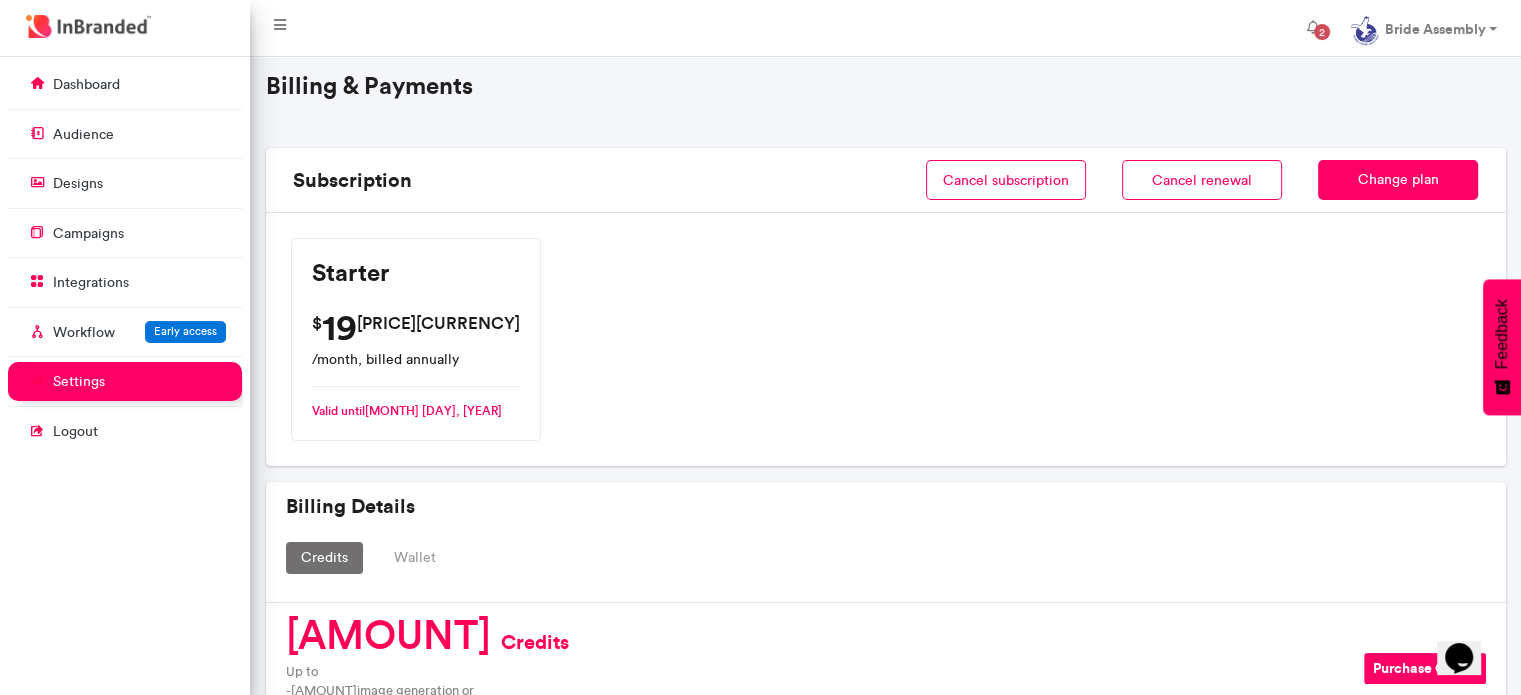 click on "Wallet" at bounding box center [415, 558] 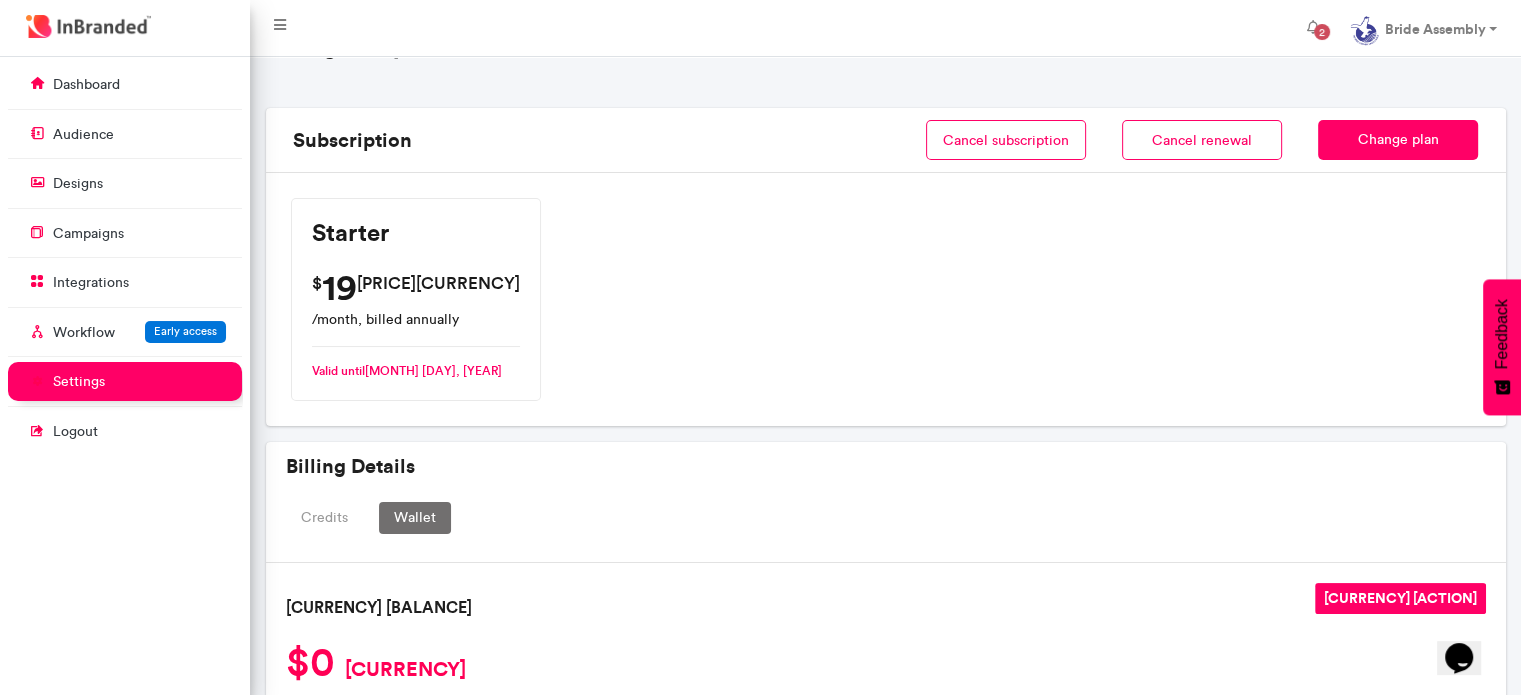 scroll, scrollTop: 100, scrollLeft: 0, axis: vertical 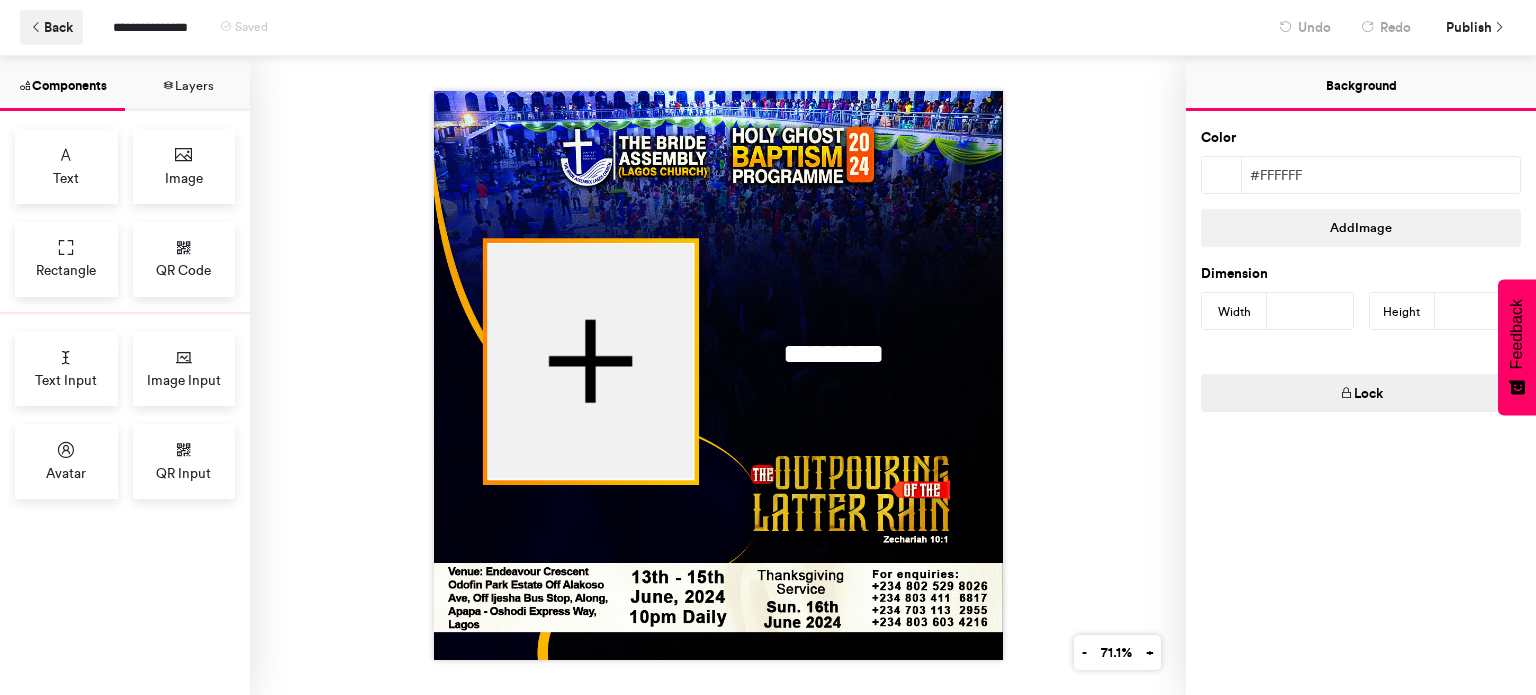 click on "Back" at bounding box center [51, 27] 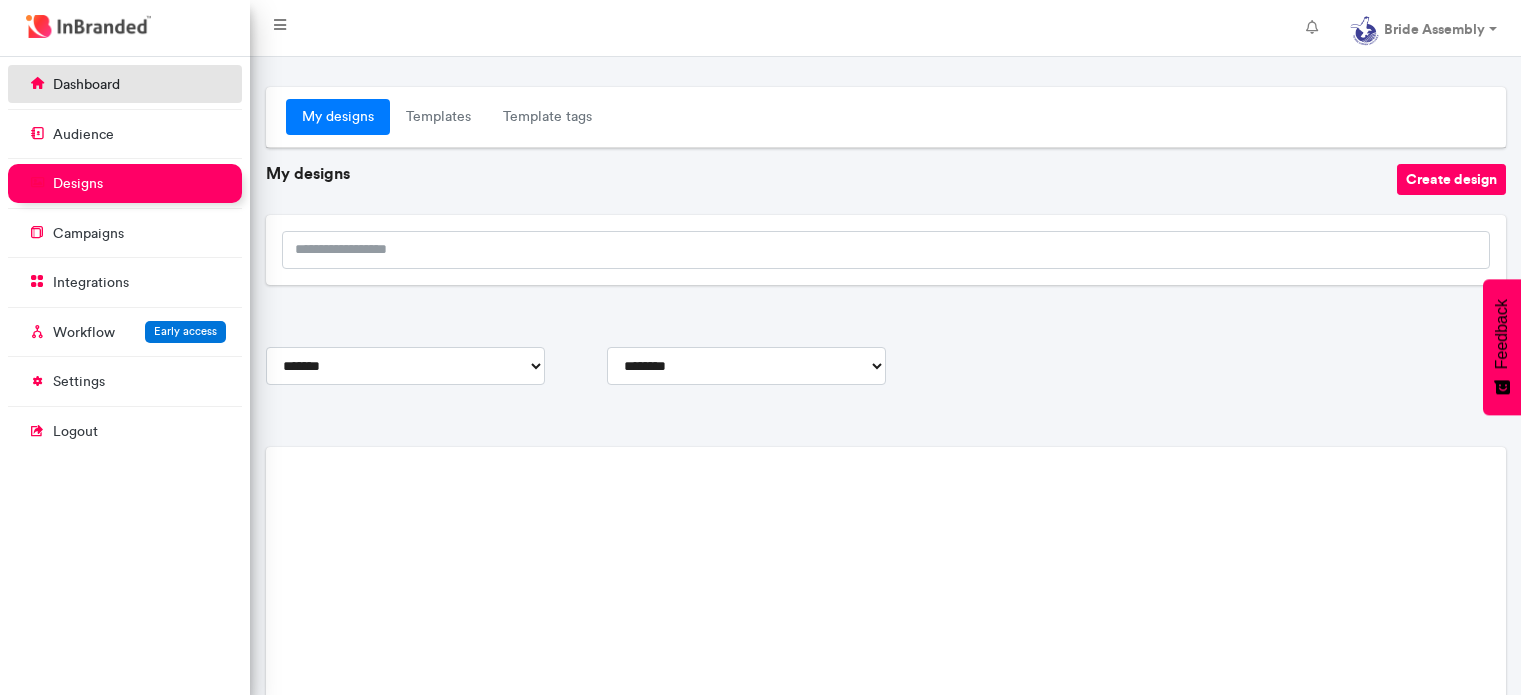 scroll, scrollTop: 0, scrollLeft: 0, axis: both 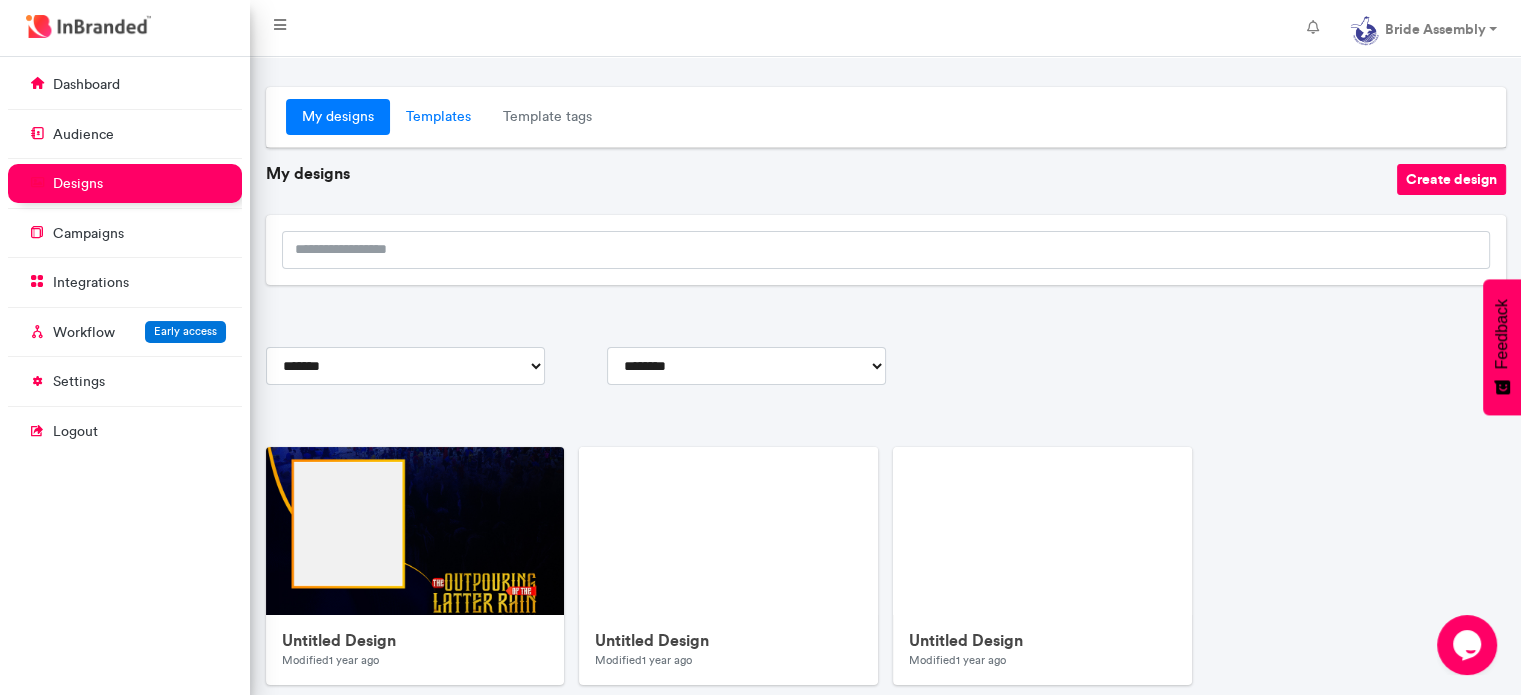 click on "Templates" at bounding box center (438, 117) 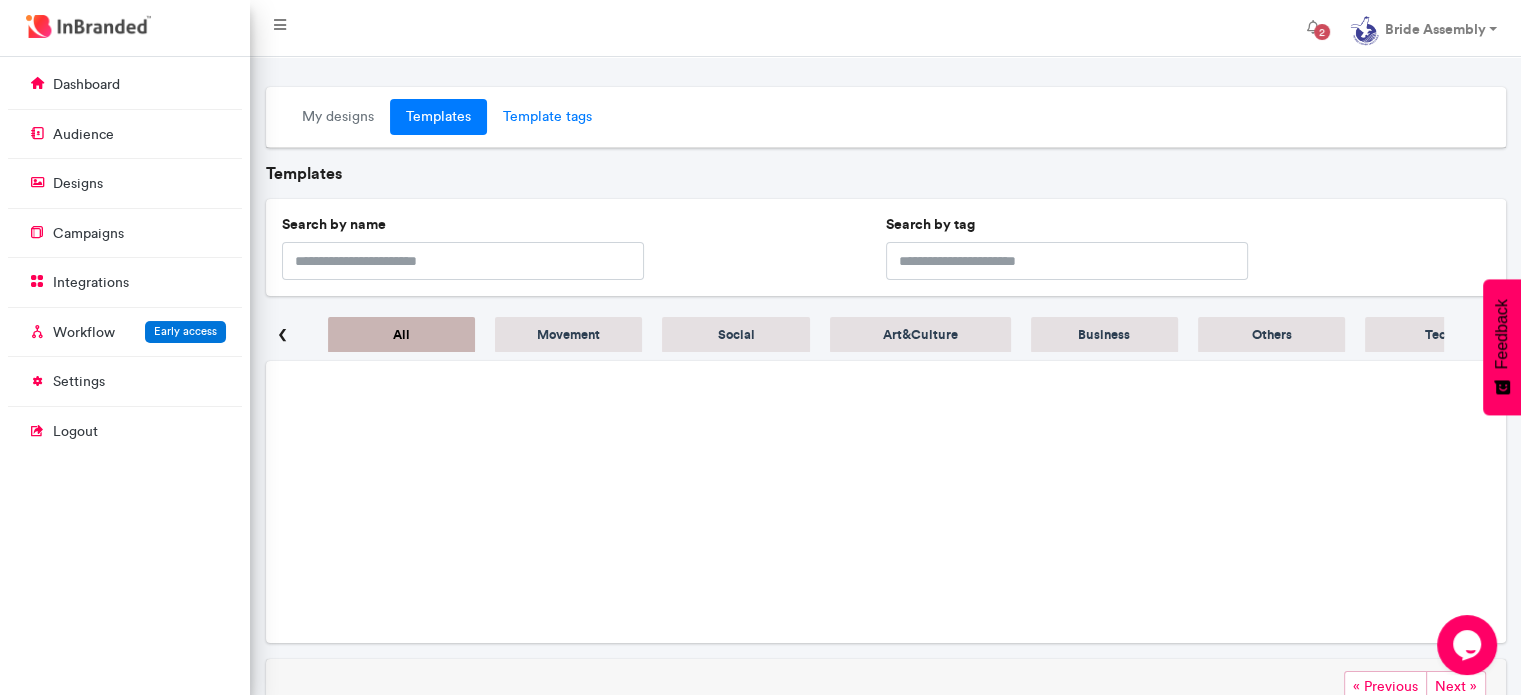 click on "Template tags" at bounding box center [547, 117] 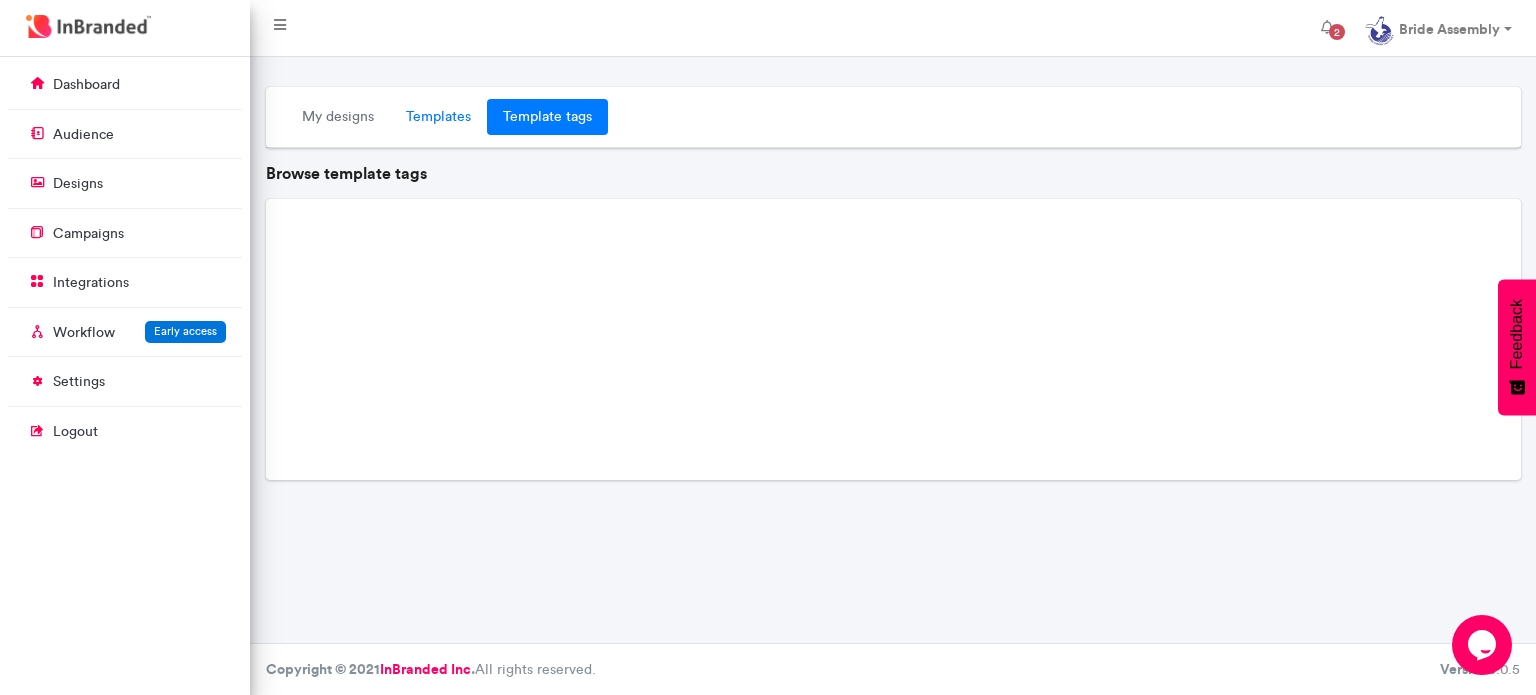 click on "Templates" at bounding box center (438, 117) 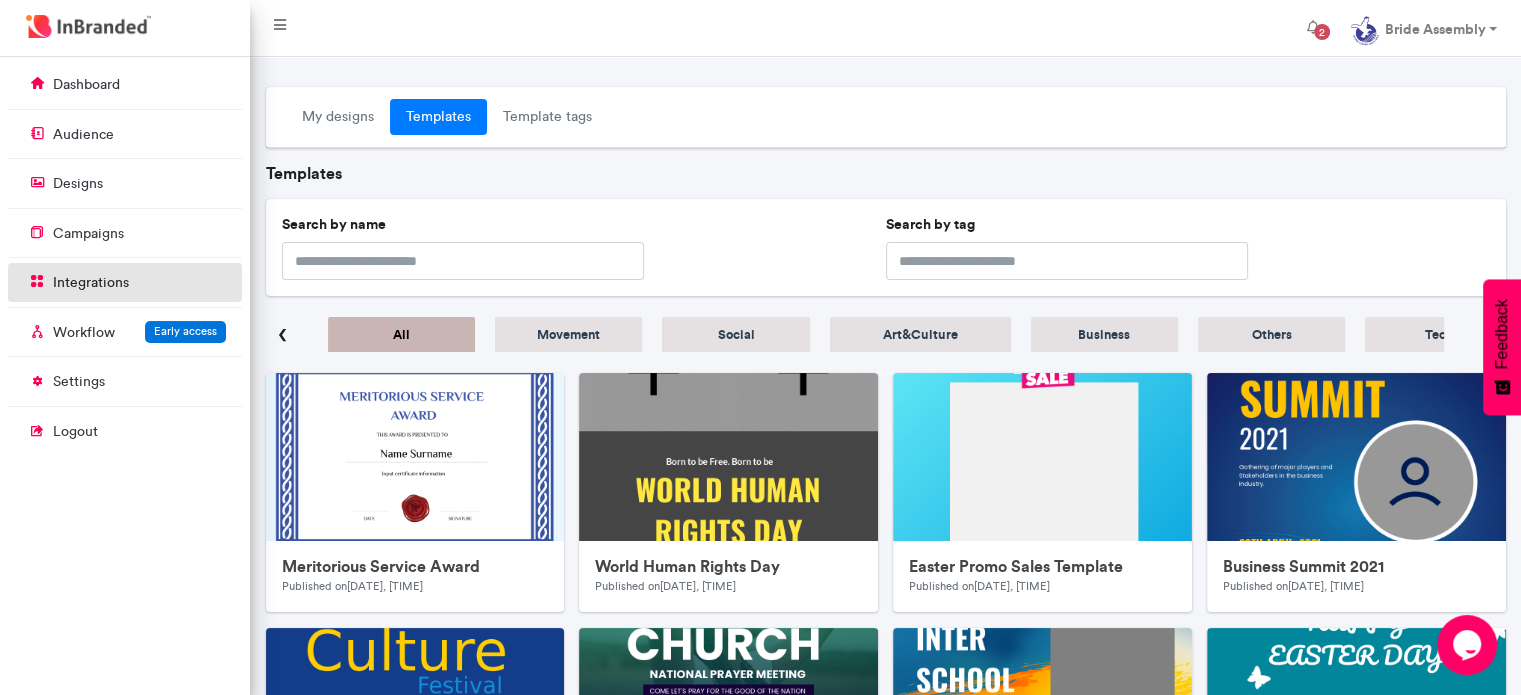 click on "integrations" at bounding box center (91, 283) 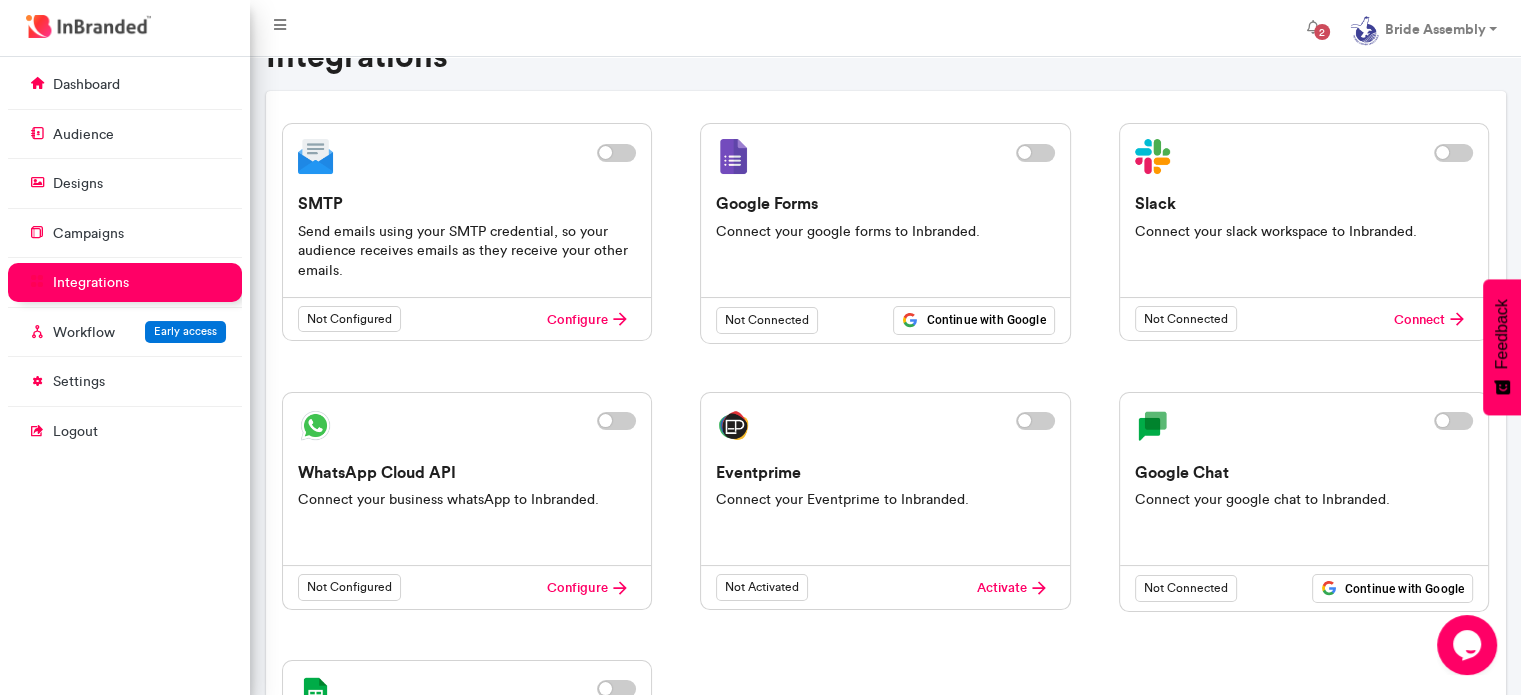 scroll, scrollTop: 0, scrollLeft: 0, axis: both 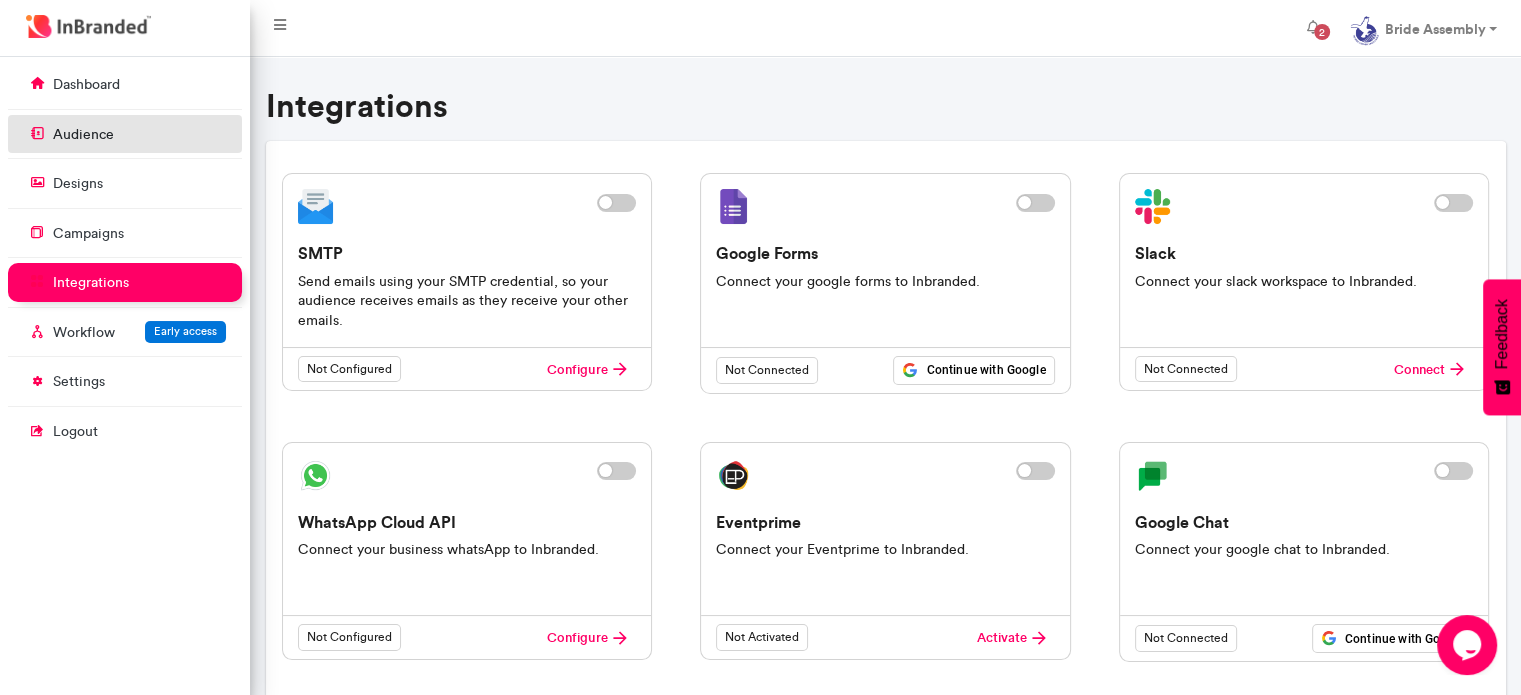 click on "audience" at bounding box center [125, 134] 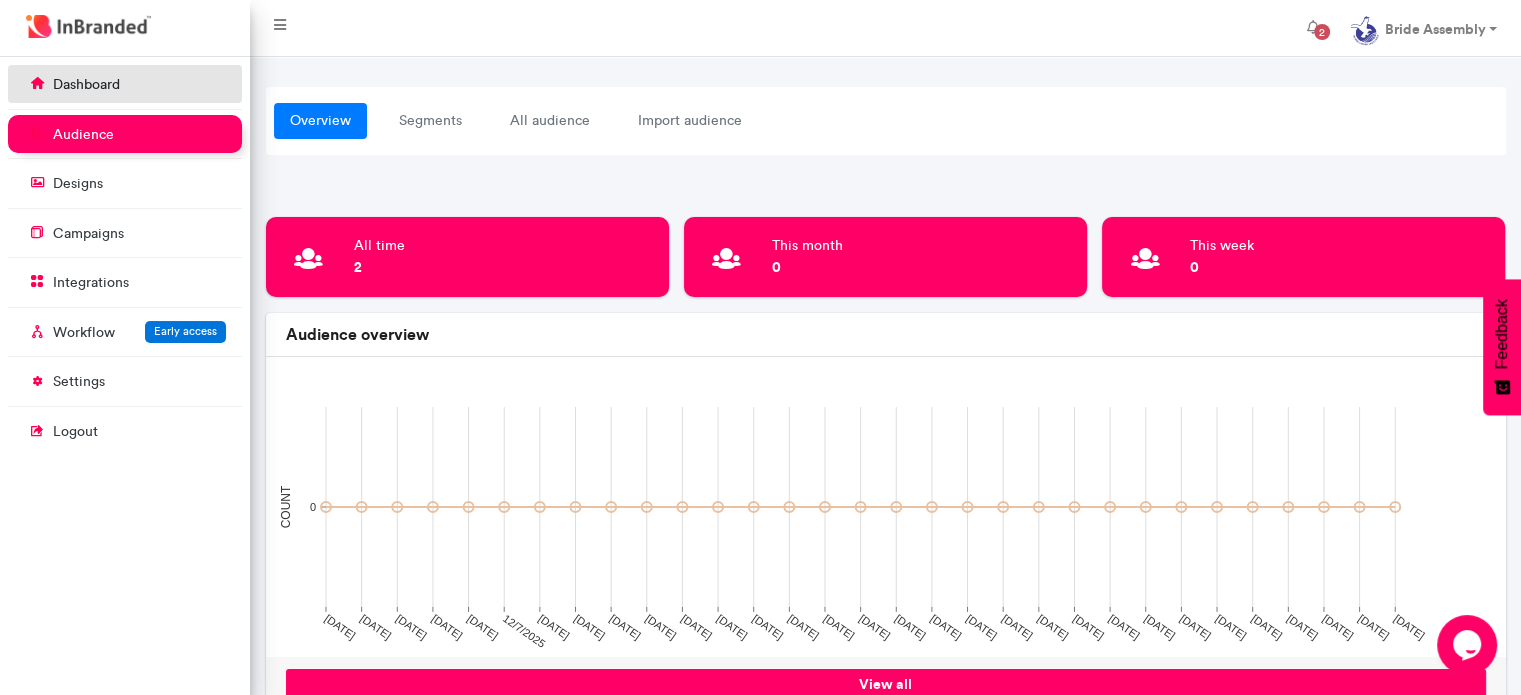 click on "dashboard" at bounding box center (125, 84) 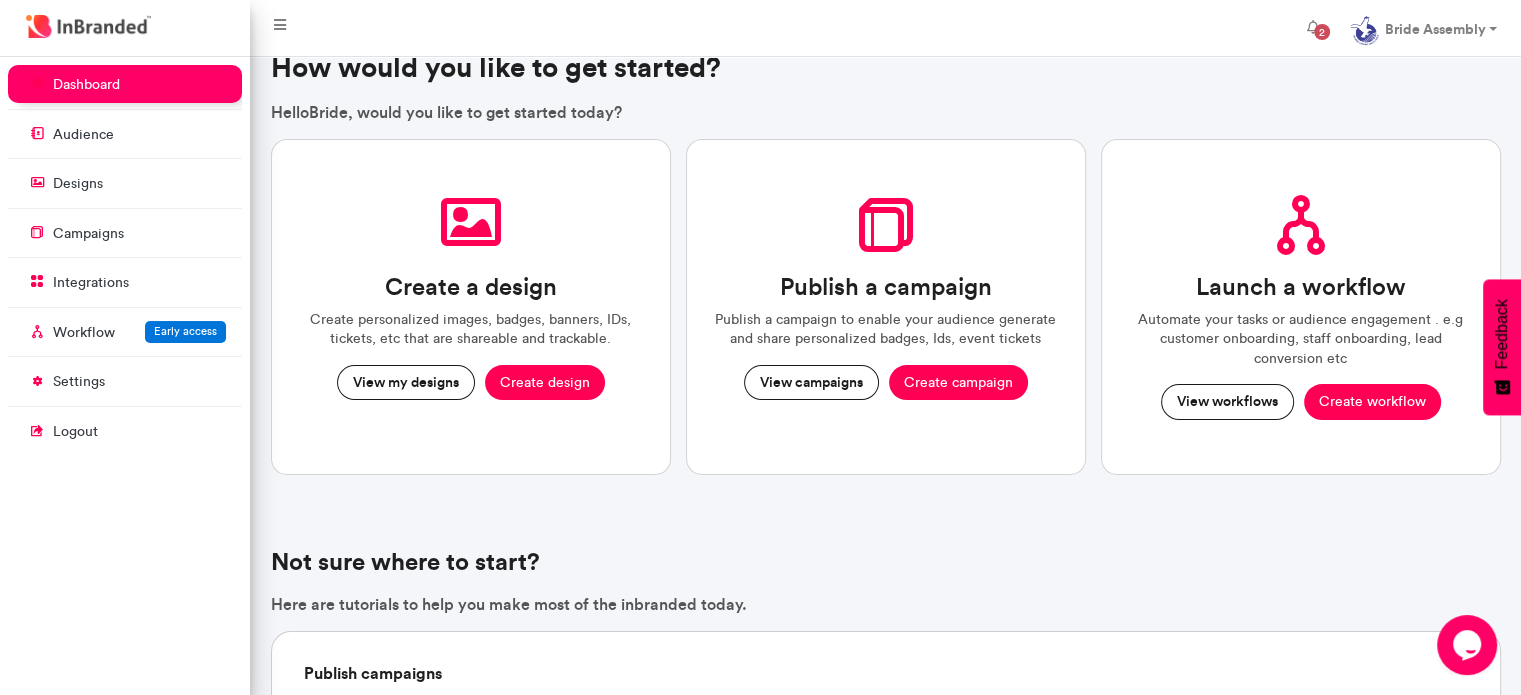 scroll, scrollTop: 0, scrollLeft: 0, axis: both 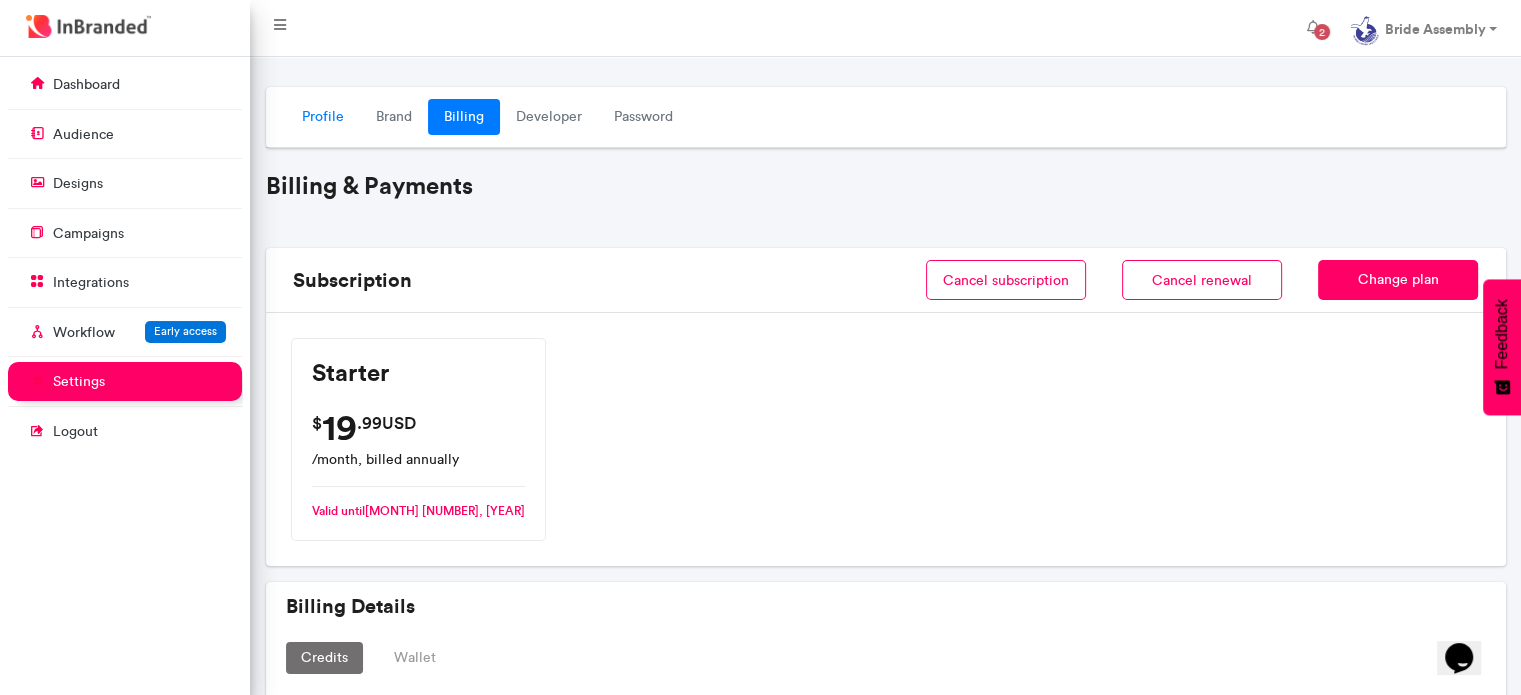 click on "Profile" at bounding box center (323, 117) 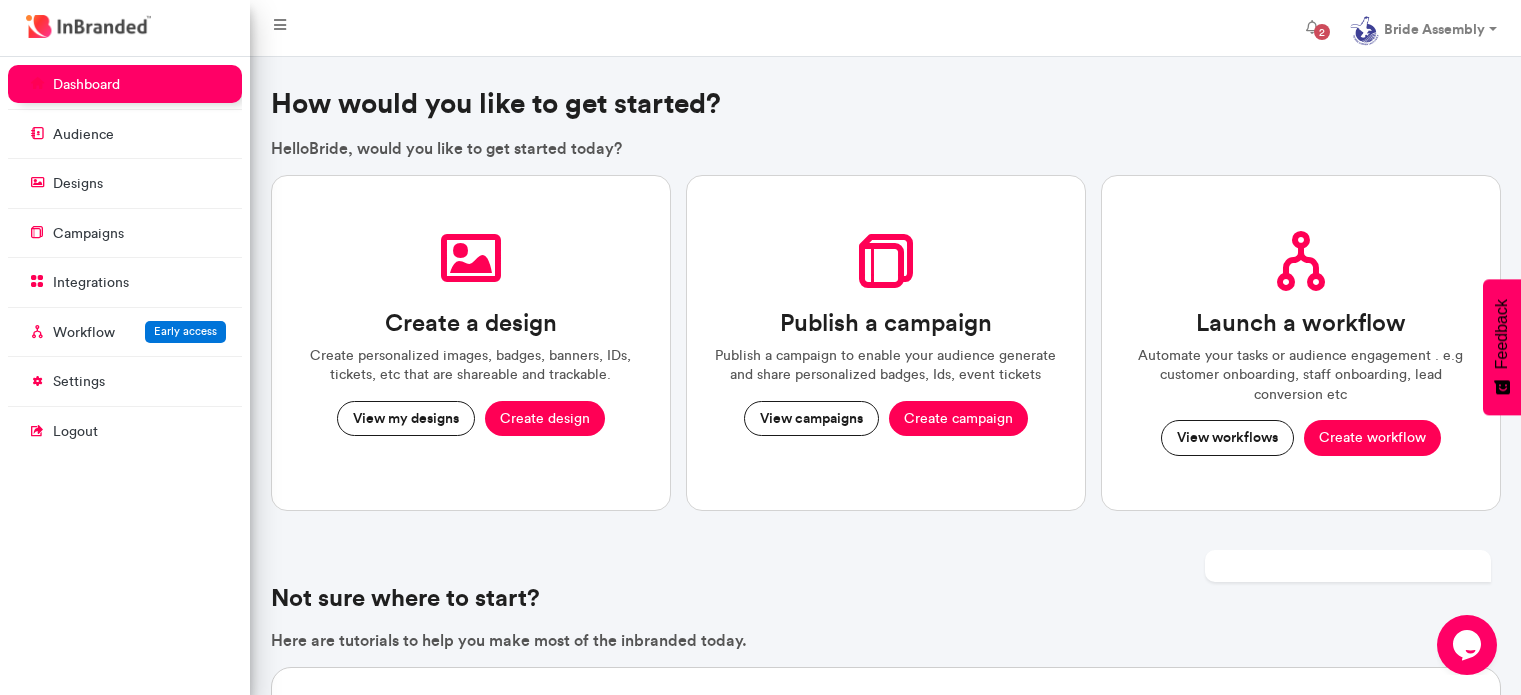 scroll, scrollTop: 0, scrollLeft: 0, axis: both 